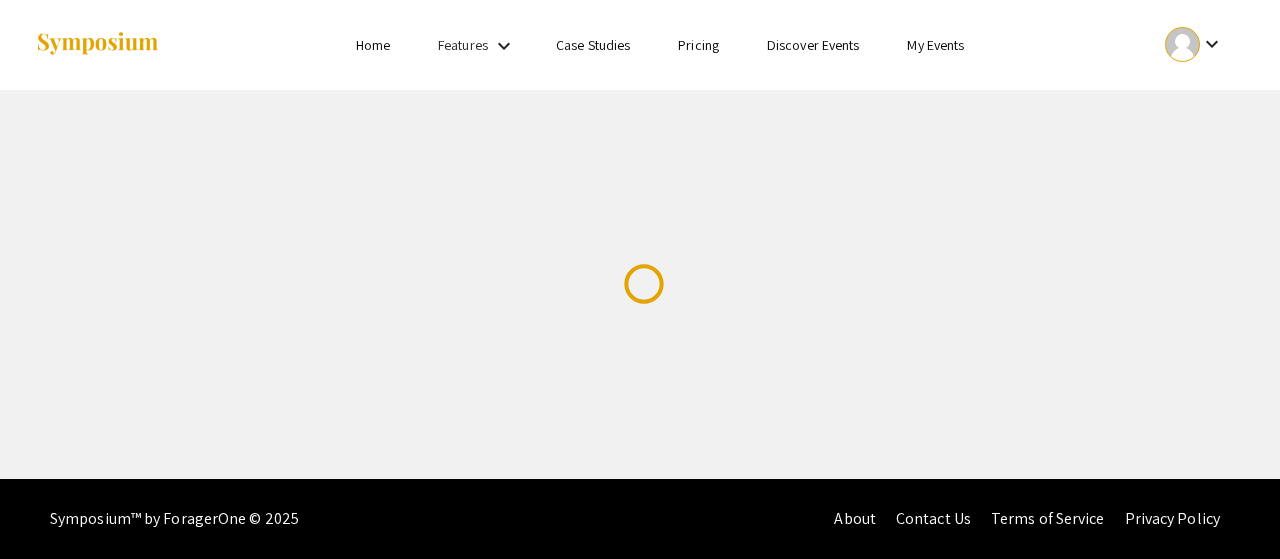 scroll, scrollTop: 0, scrollLeft: 0, axis: both 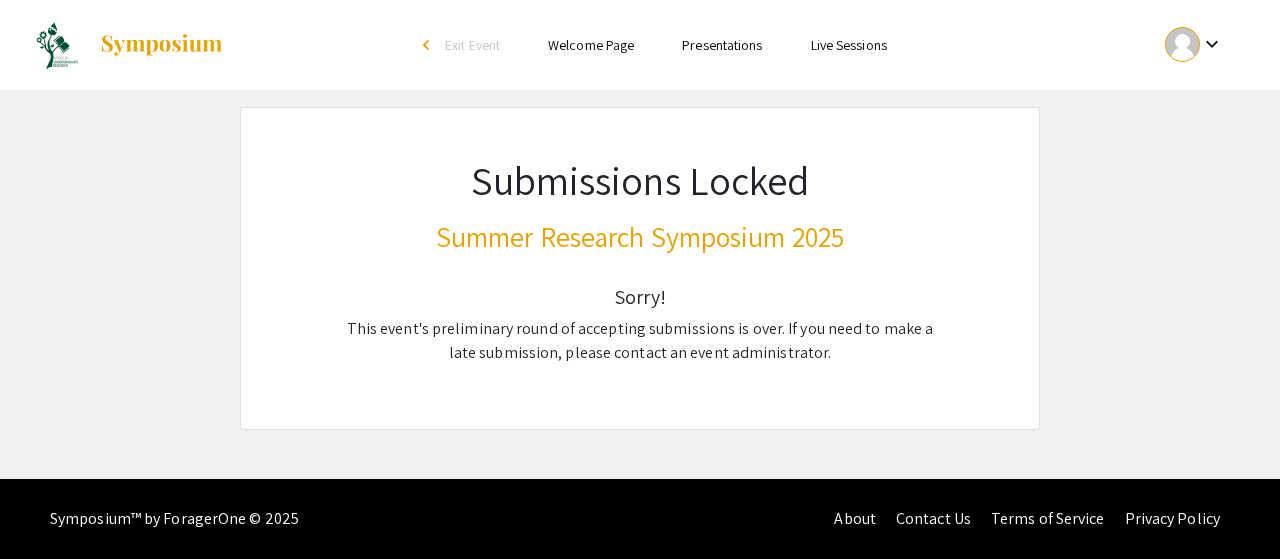 click at bounding box center (1182, 44) 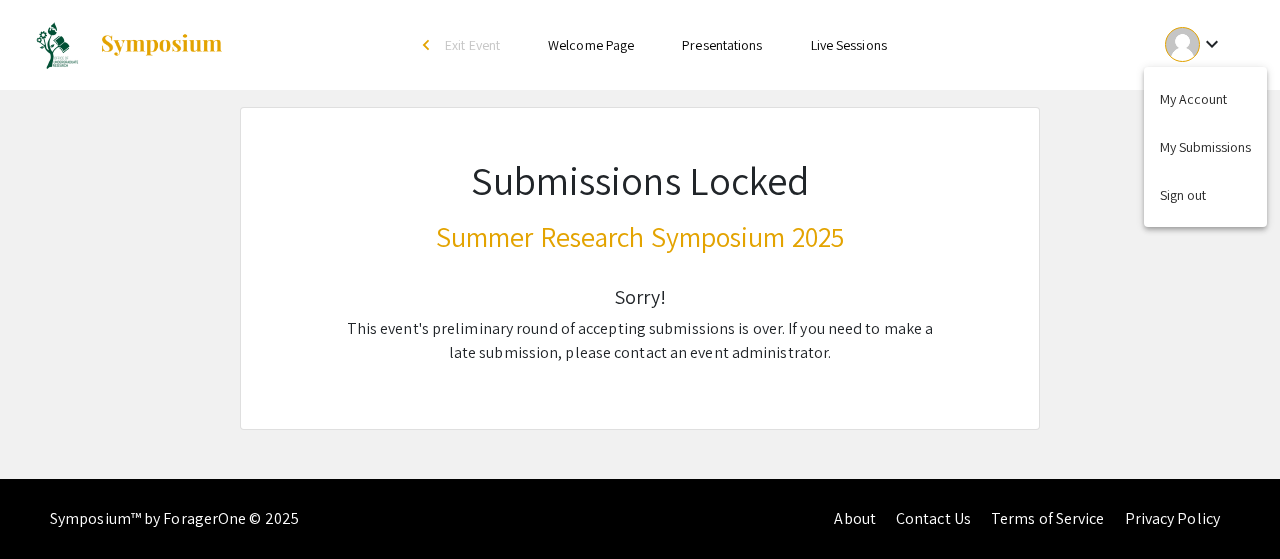 click at bounding box center (640, 279) 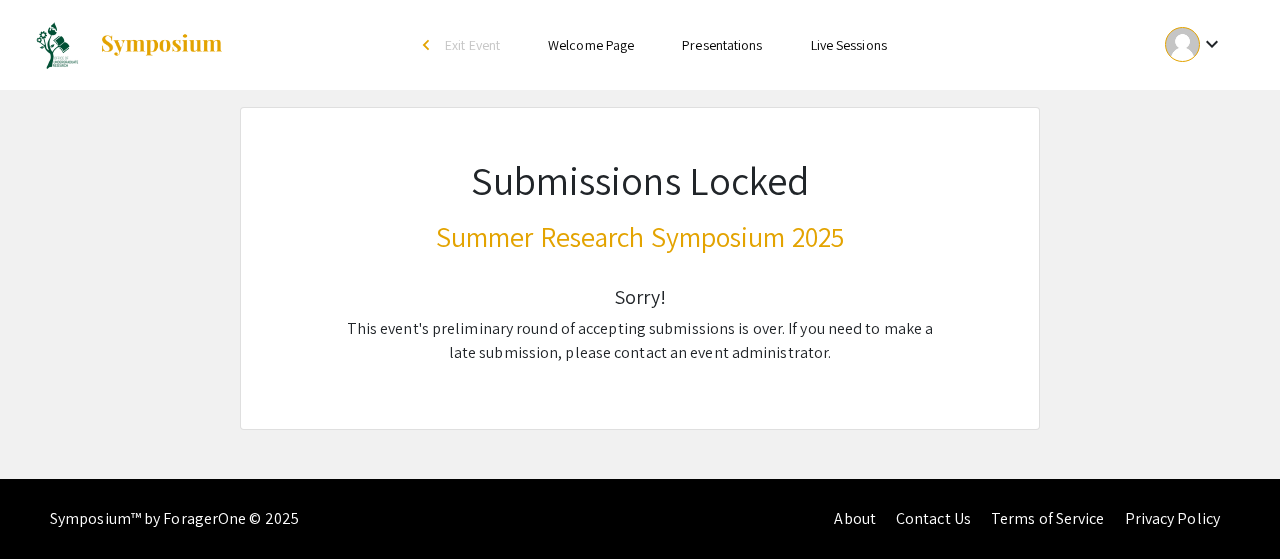 click at bounding box center (161, 45) 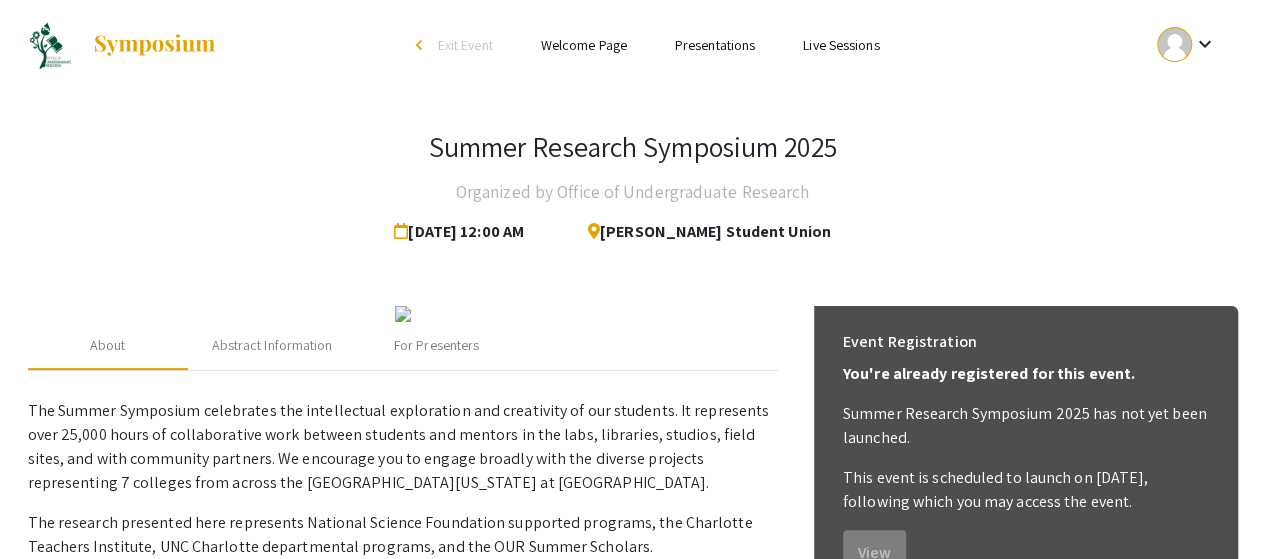 click on "keyboard_arrow_down" at bounding box center [1204, 44] 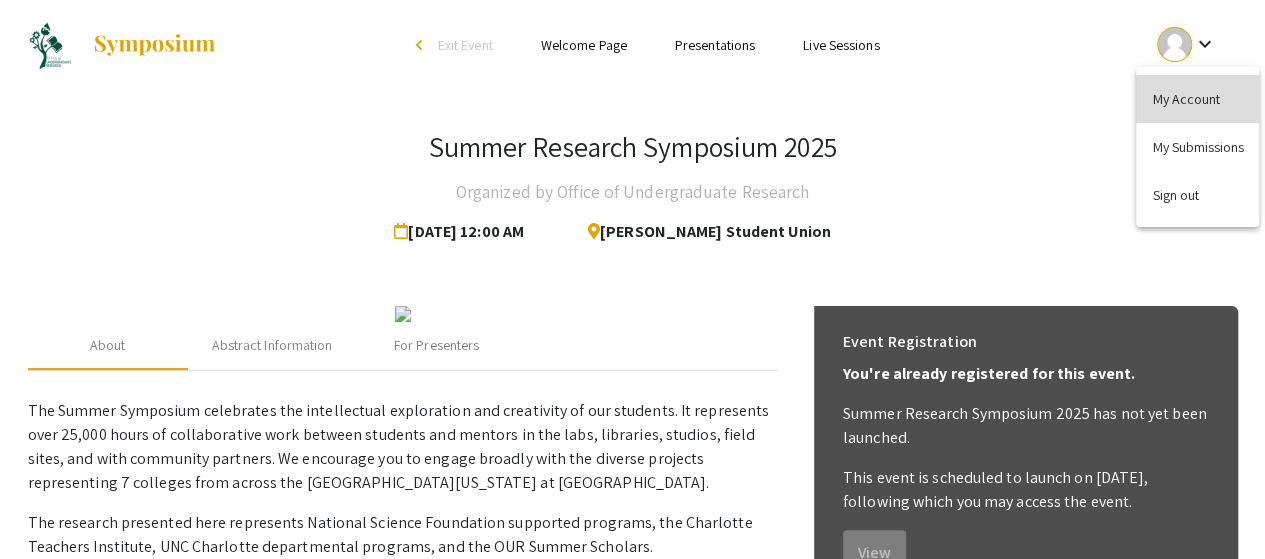 click on "My Account" at bounding box center [1197, 99] 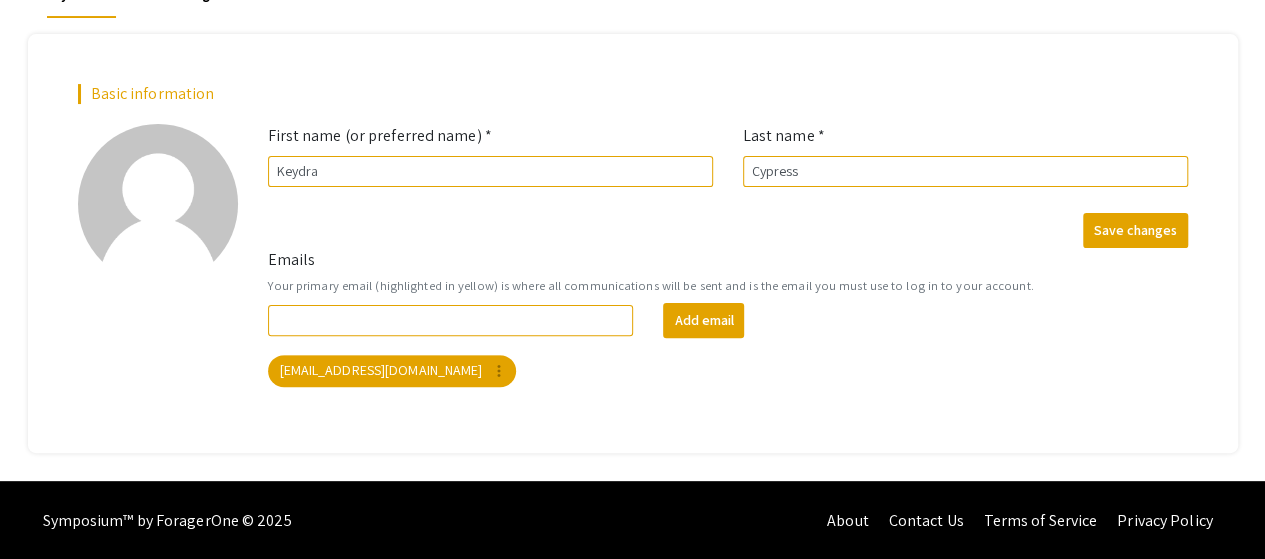 scroll, scrollTop: 0, scrollLeft: 0, axis: both 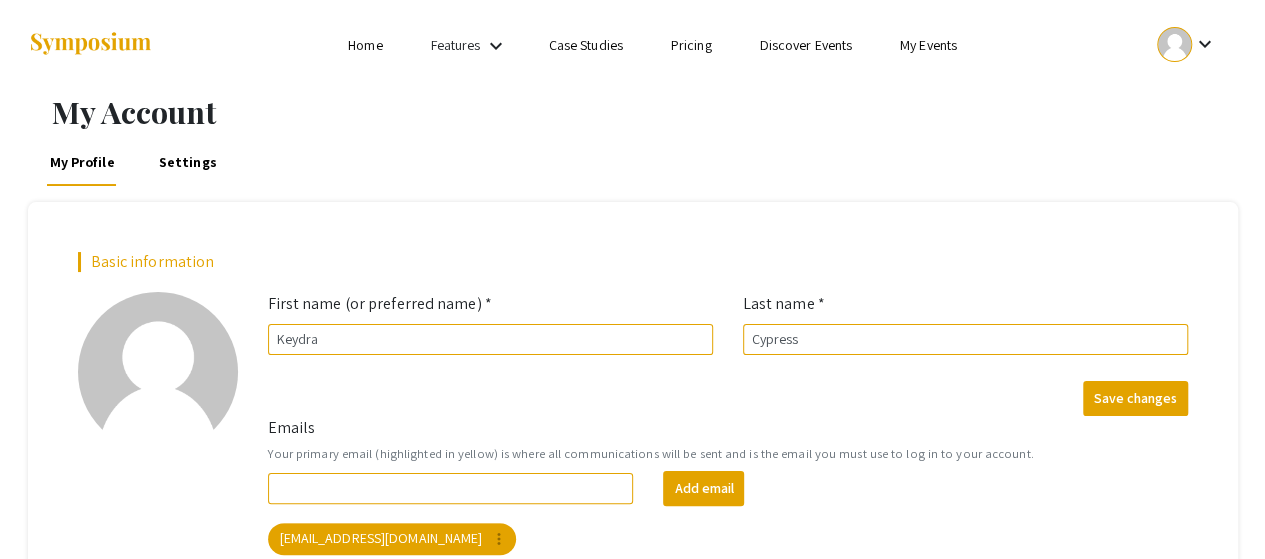 click on "My Events" at bounding box center [928, 45] 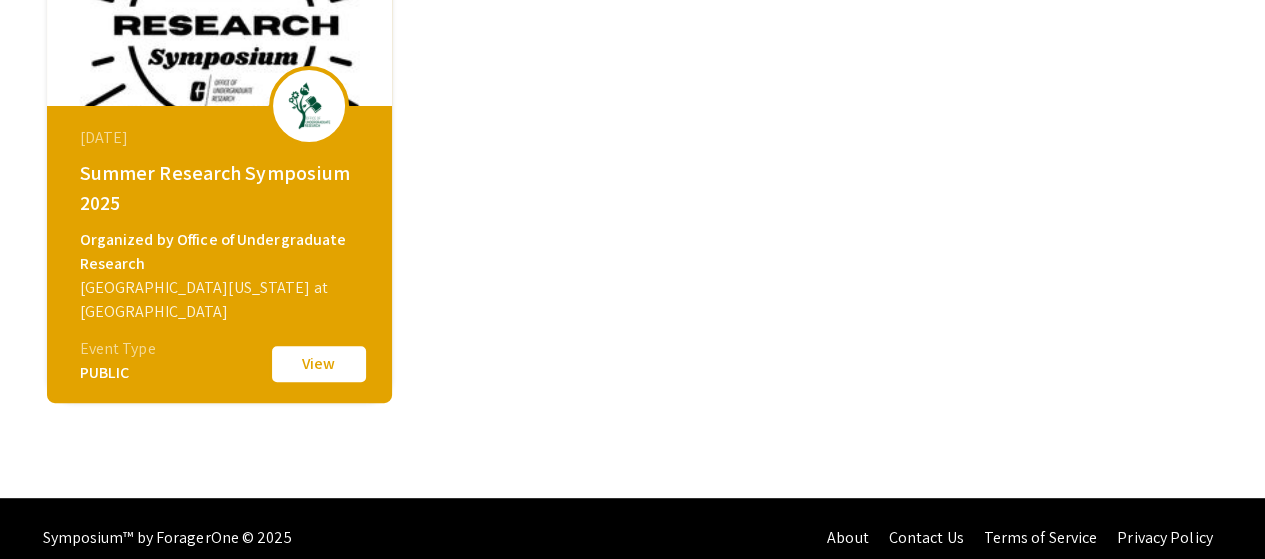 scroll, scrollTop: 285, scrollLeft: 0, axis: vertical 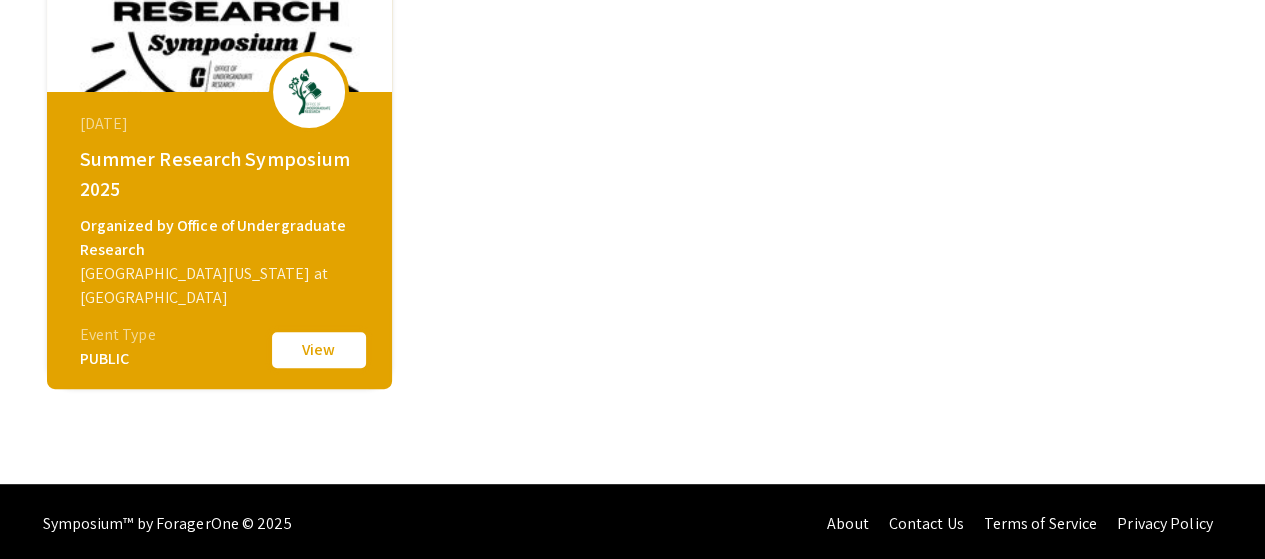 click on "View" 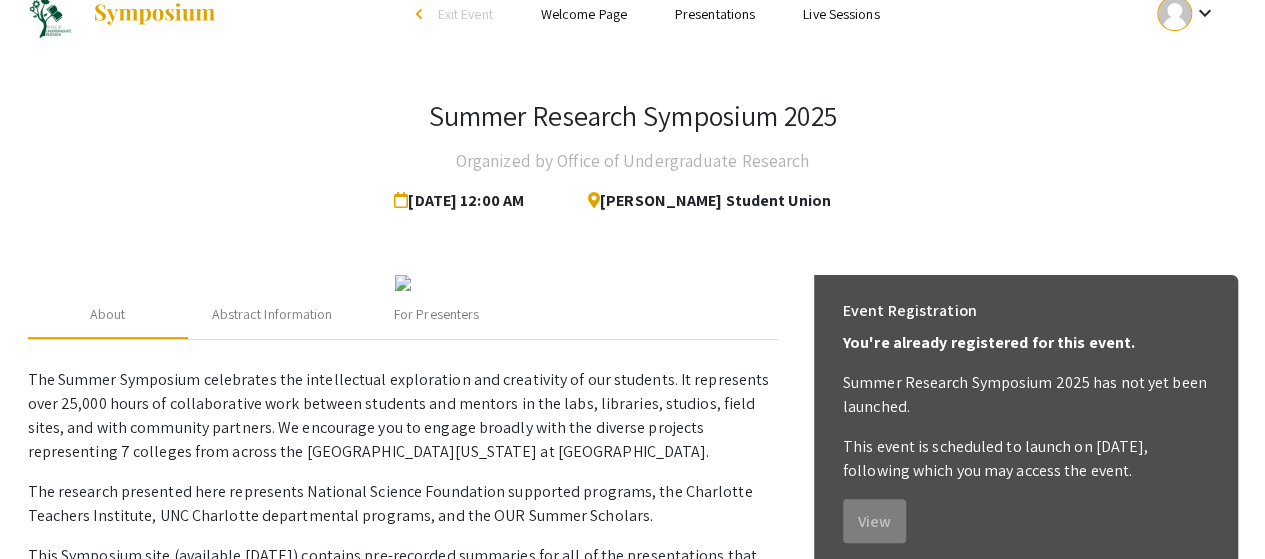 scroll, scrollTop: 0, scrollLeft: 0, axis: both 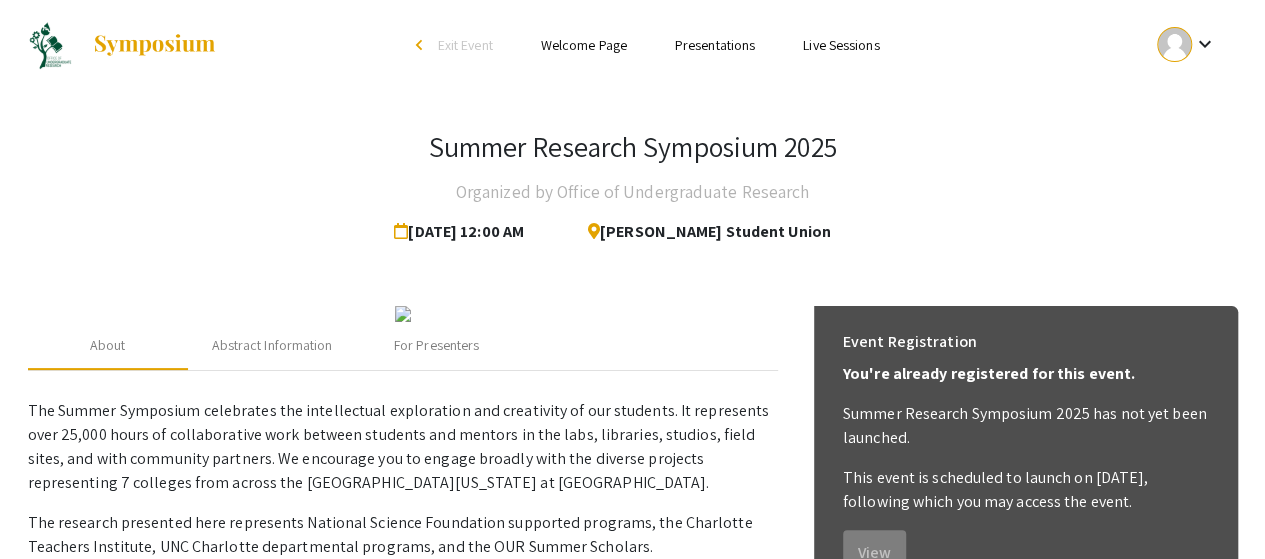 click at bounding box center [1174, 44] 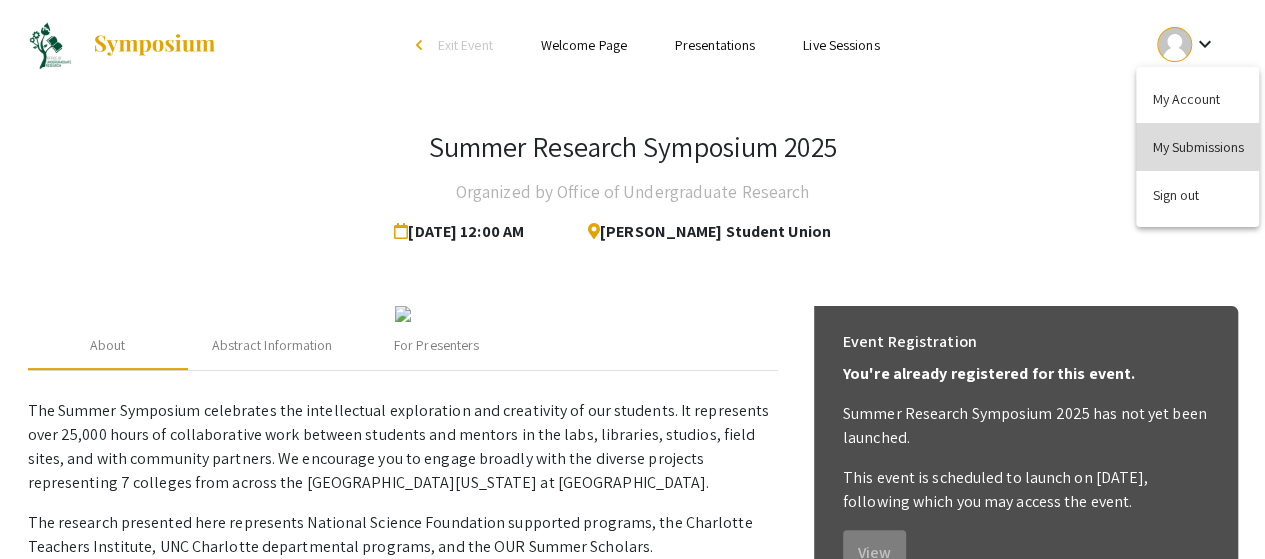 click on "My Submissions" at bounding box center (1197, 147) 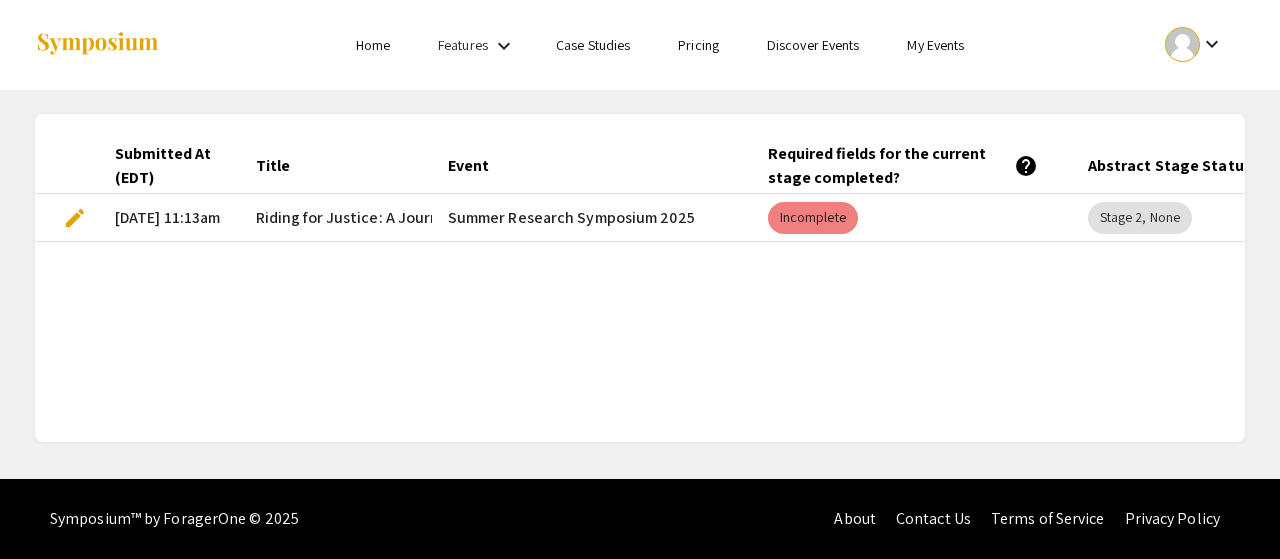click on "Riding for Justice: A Journey Through Civil Rights History“We know someone will be killed, but we cannot let violence overcome nonviolence.”  – Diane Nash" at bounding box center (824, 218) 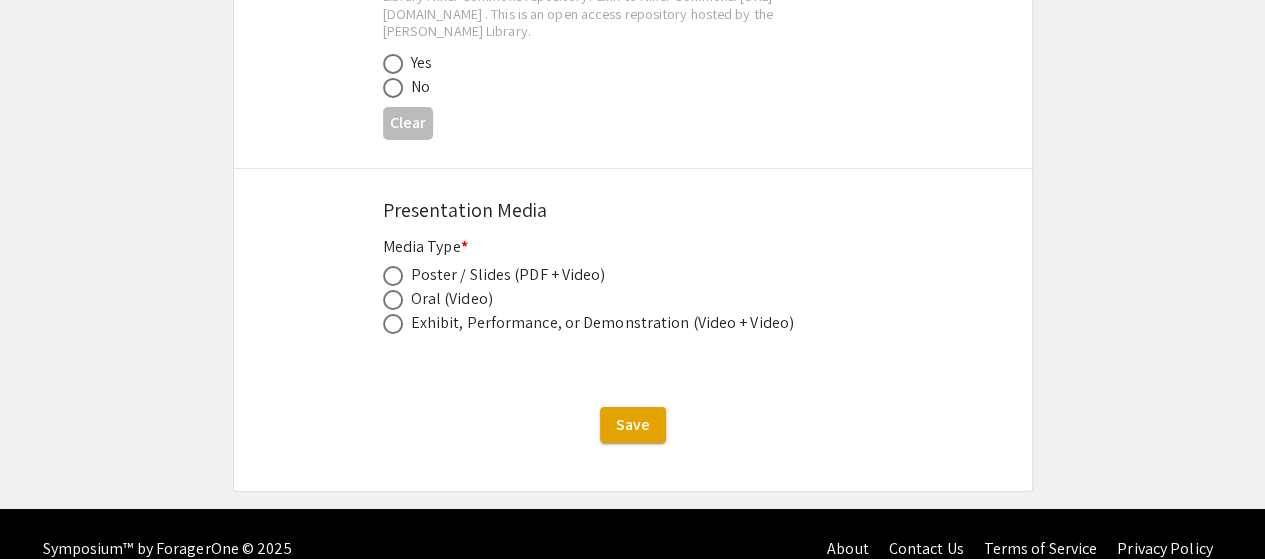 scroll, scrollTop: 3472, scrollLeft: 0, axis: vertical 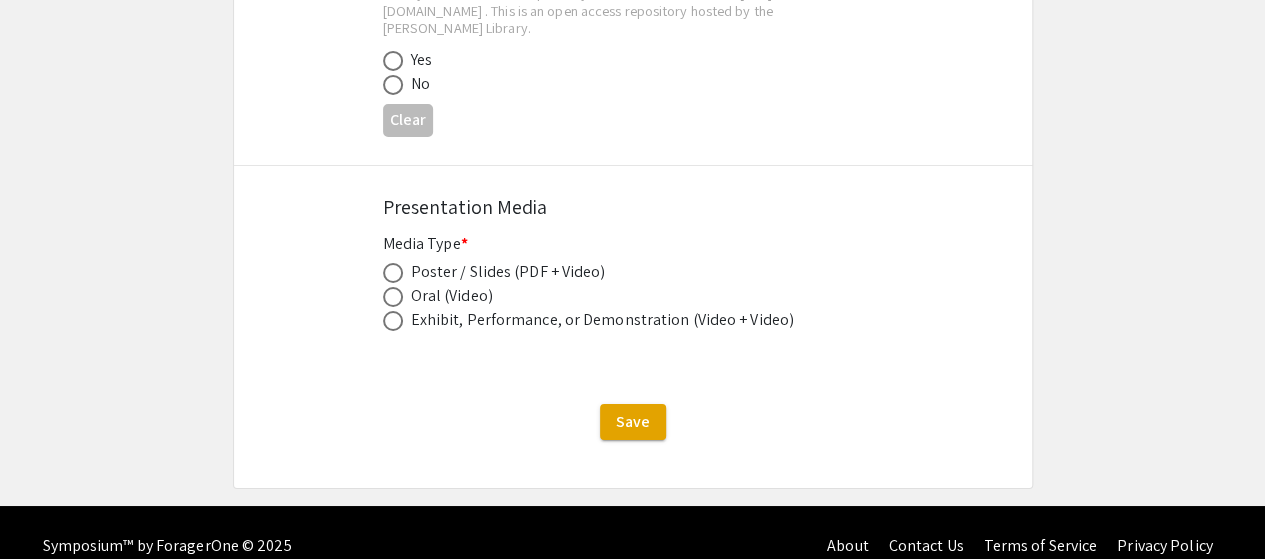 click at bounding box center [393, 273] 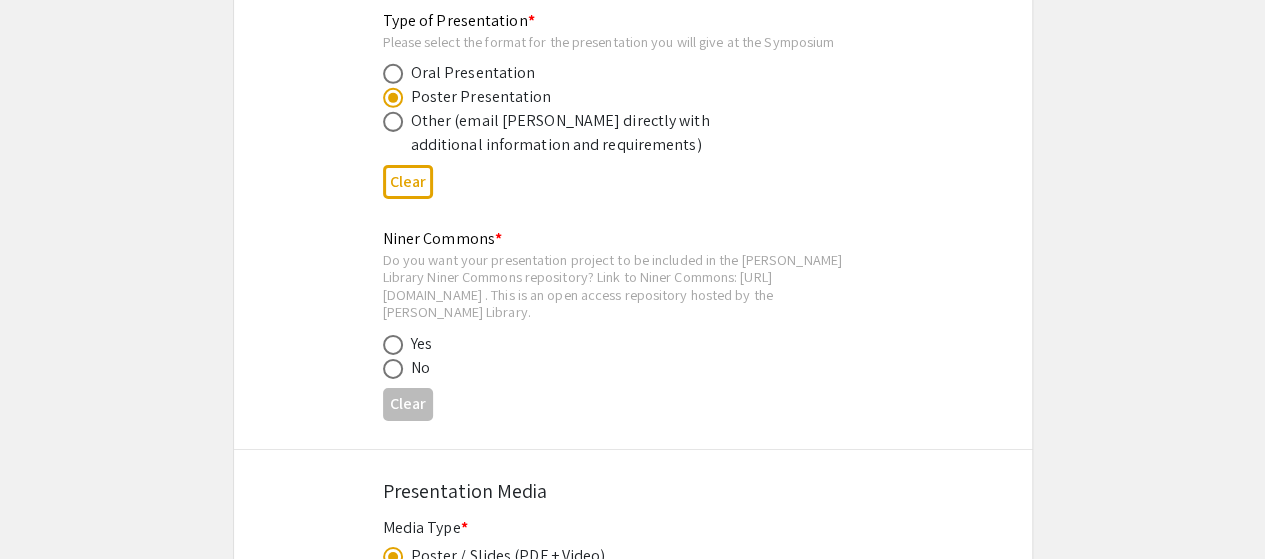 scroll, scrollTop: 3187, scrollLeft: 0, axis: vertical 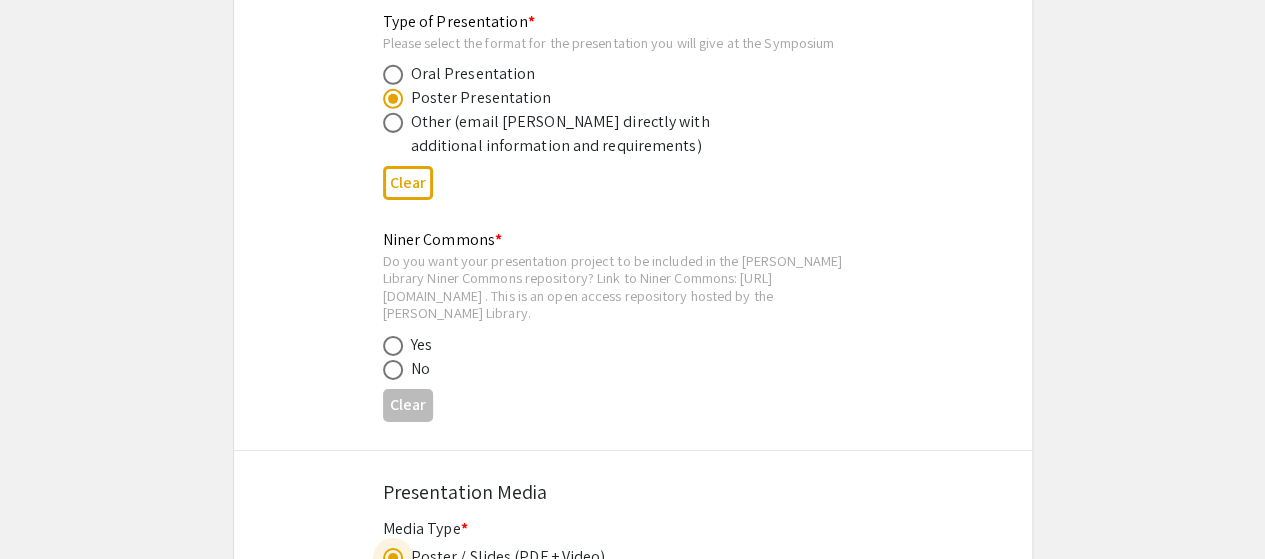 click at bounding box center [393, 370] 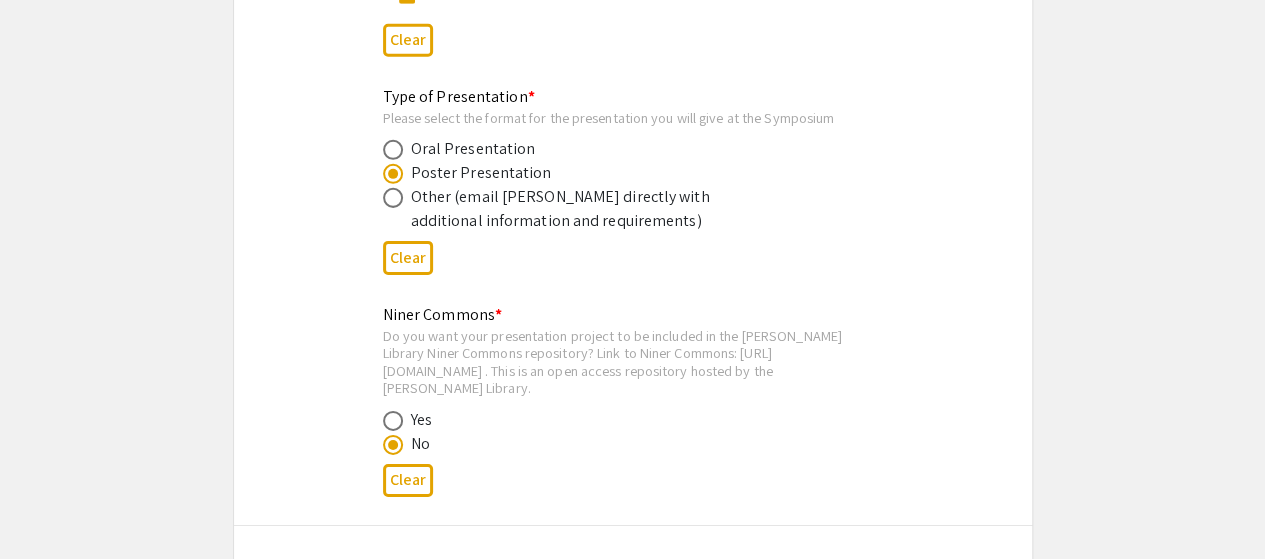 scroll, scrollTop: 3112, scrollLeft: 0, axis: vertical 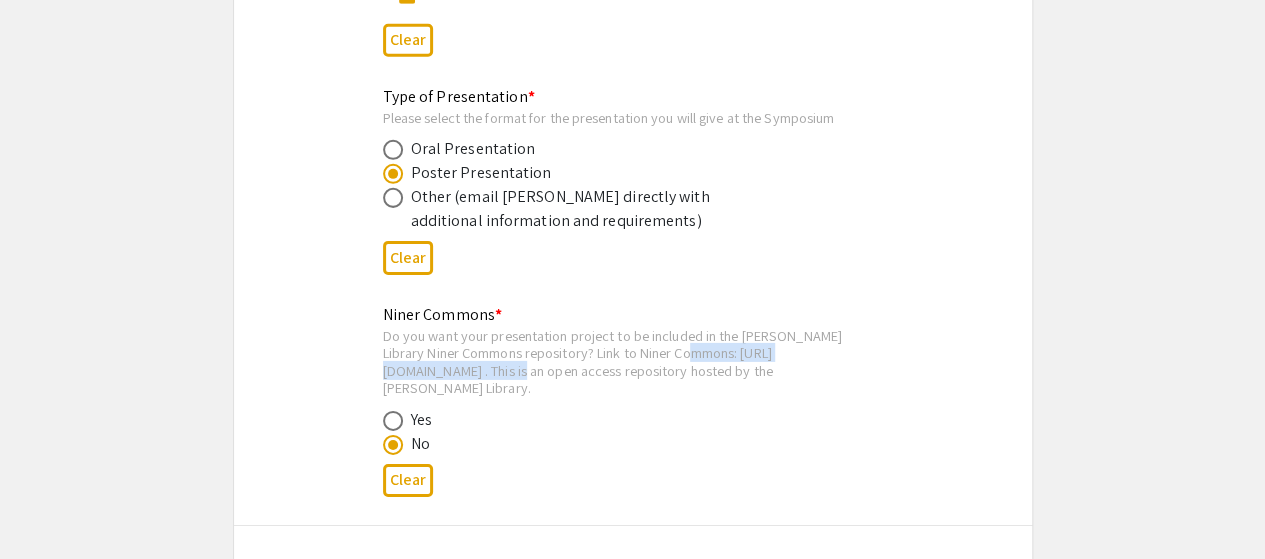 drag, startPoint x: 609, startPoint y: 347, endPoint x: 382, endPoint y: 343, distance: 227.03523 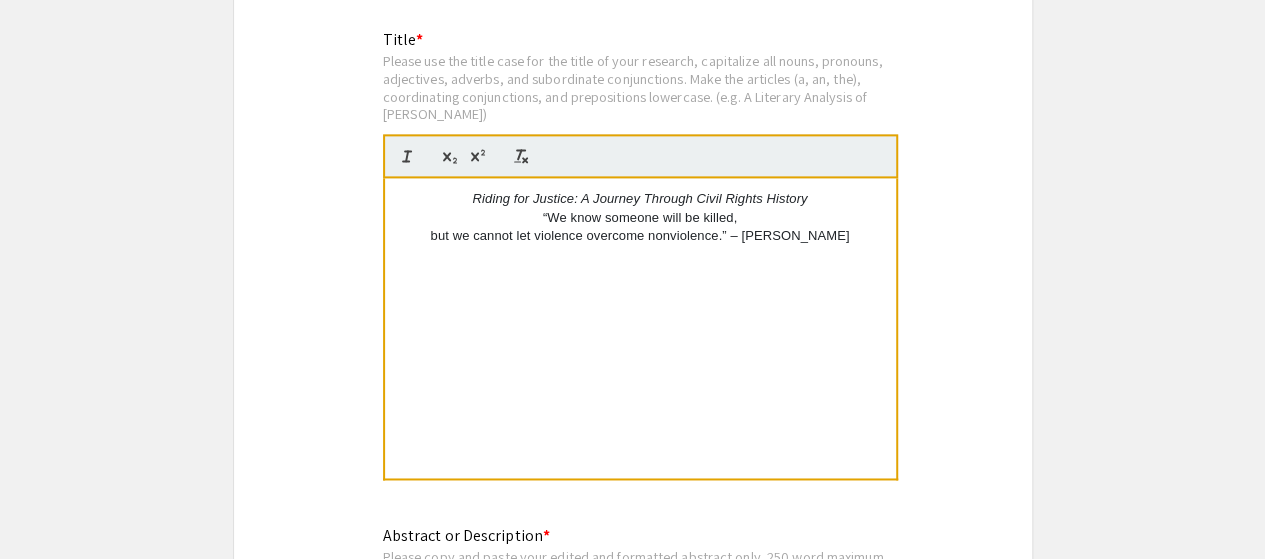 scroll, scrollTop: 1300, scrollLeft: 0, axis: vertical 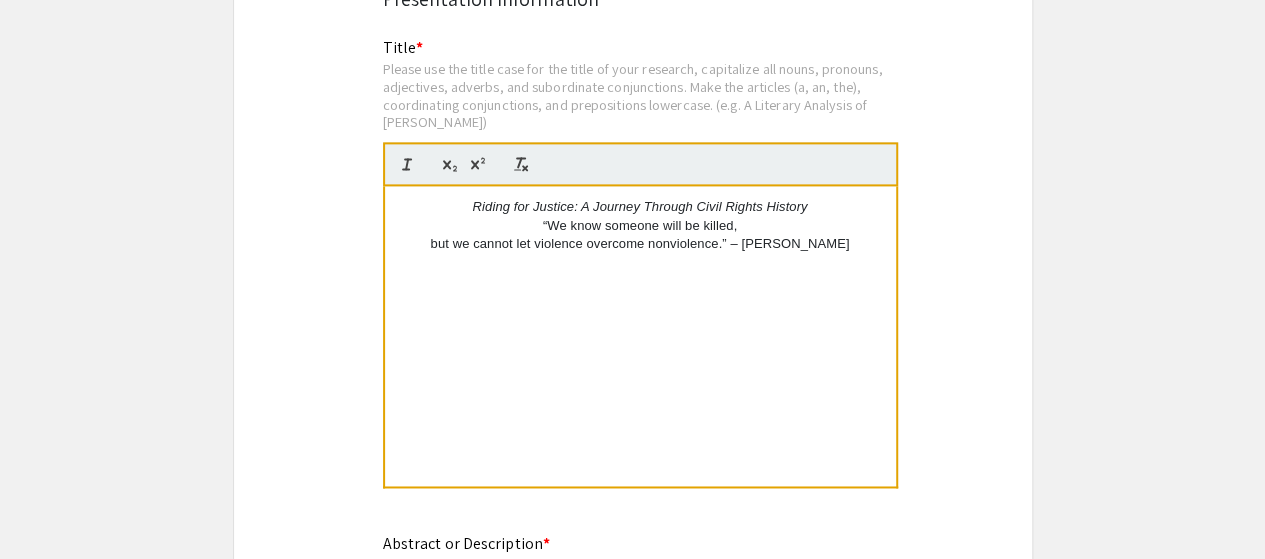 click on "but we cannot let violence overcome nonviolence.” – Diane Nash" at bounding box center (640, 244) 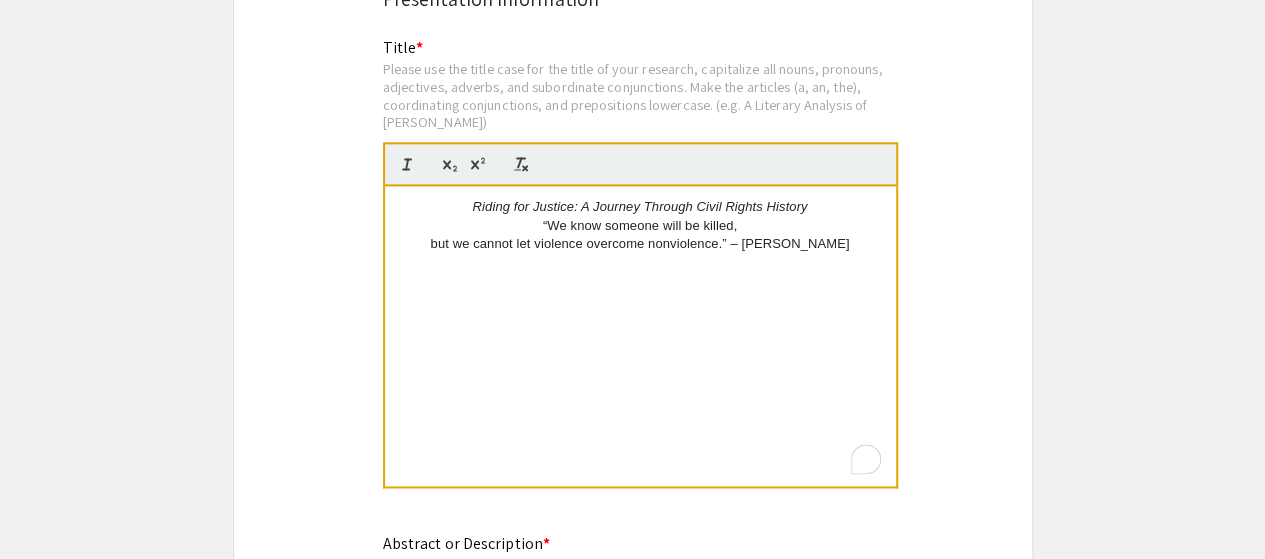type 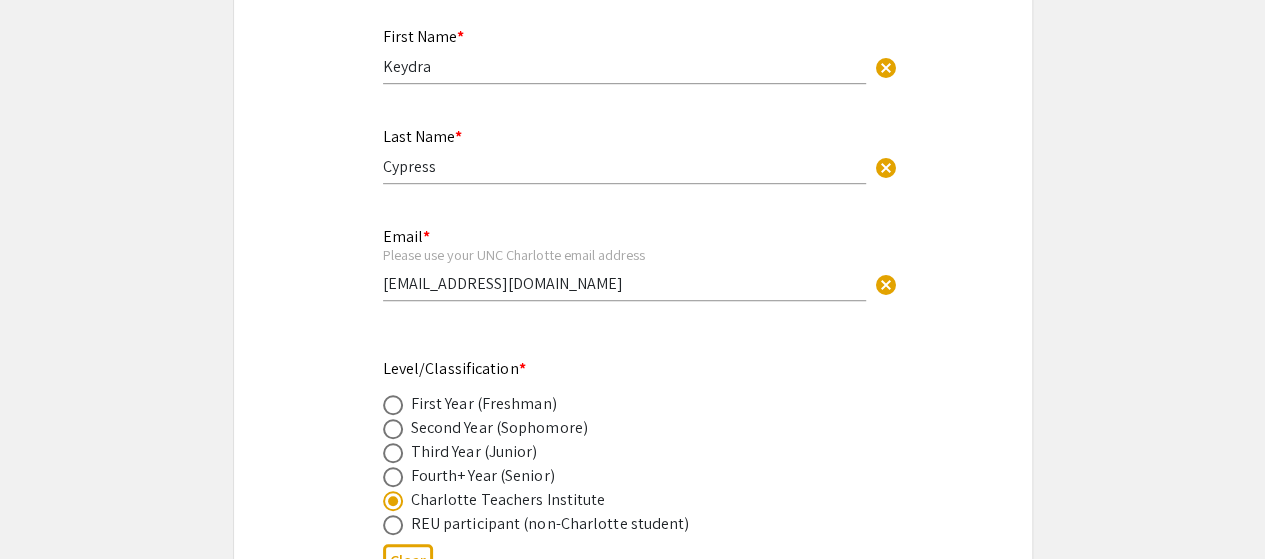 scroll, scrollTop: 0, scrollLeft: 0, axis: both 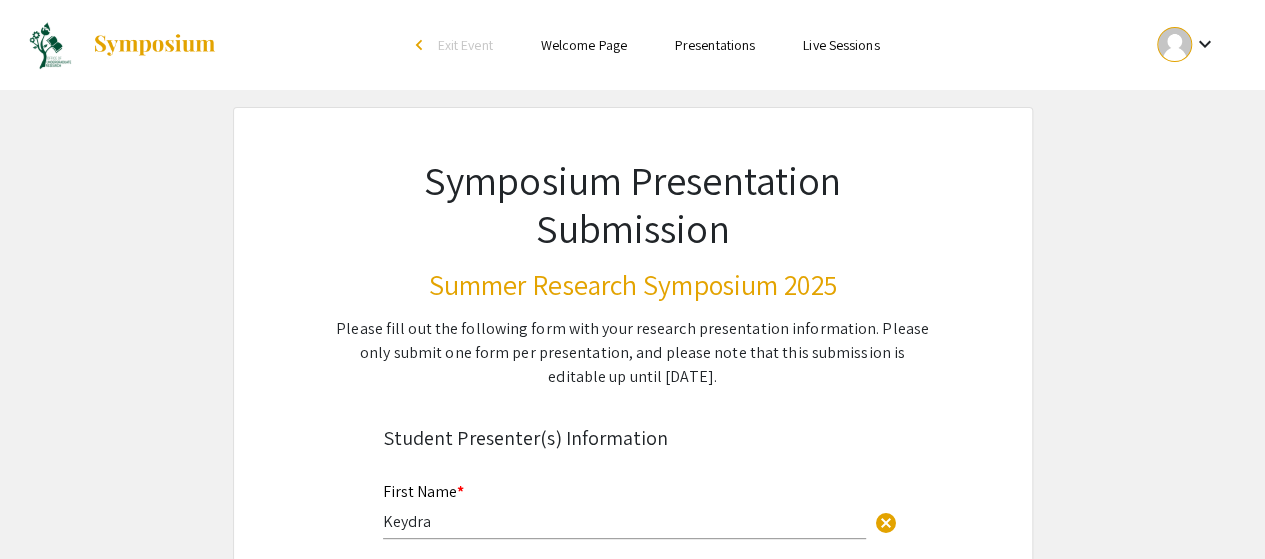 click at bounding box center (1174, 44) 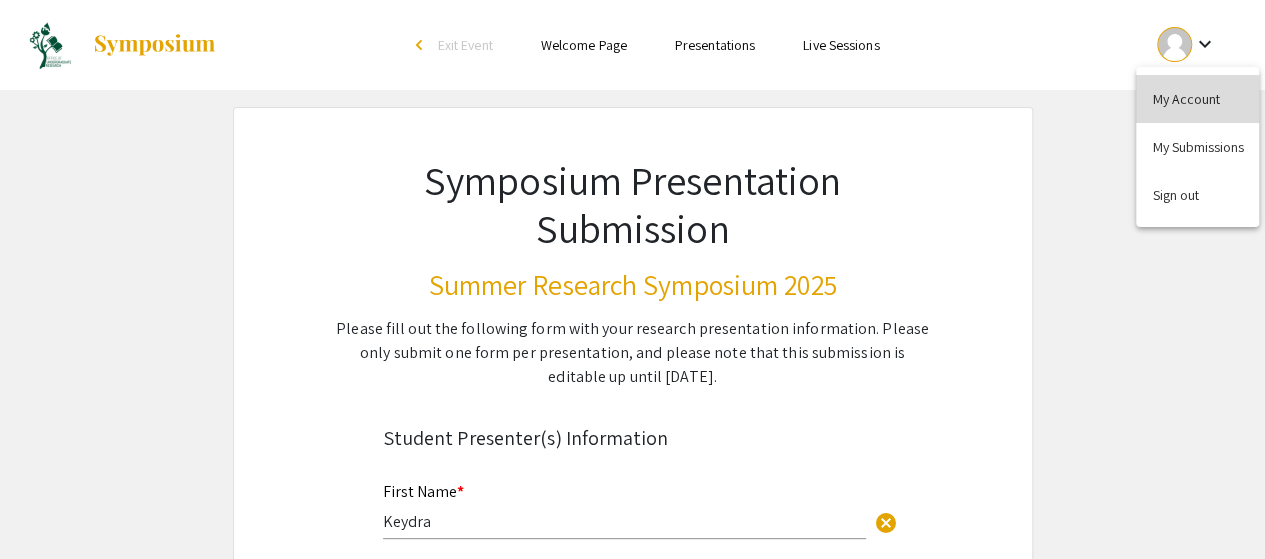 click on "My Account" at bounding box center (1197, 99) 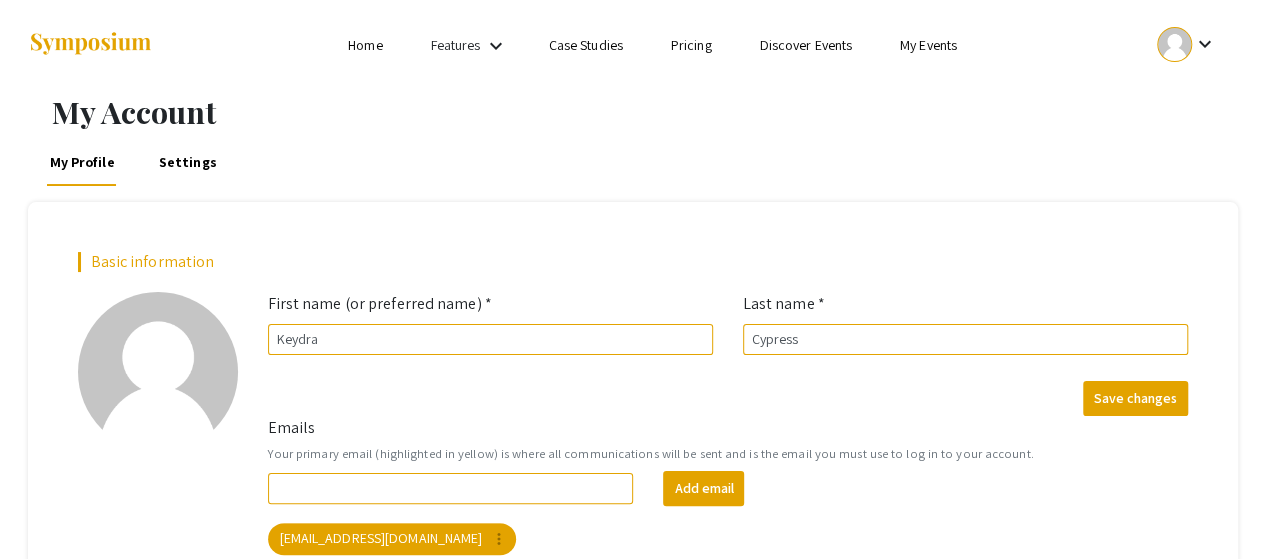 click at bounding box center [1174, 44] 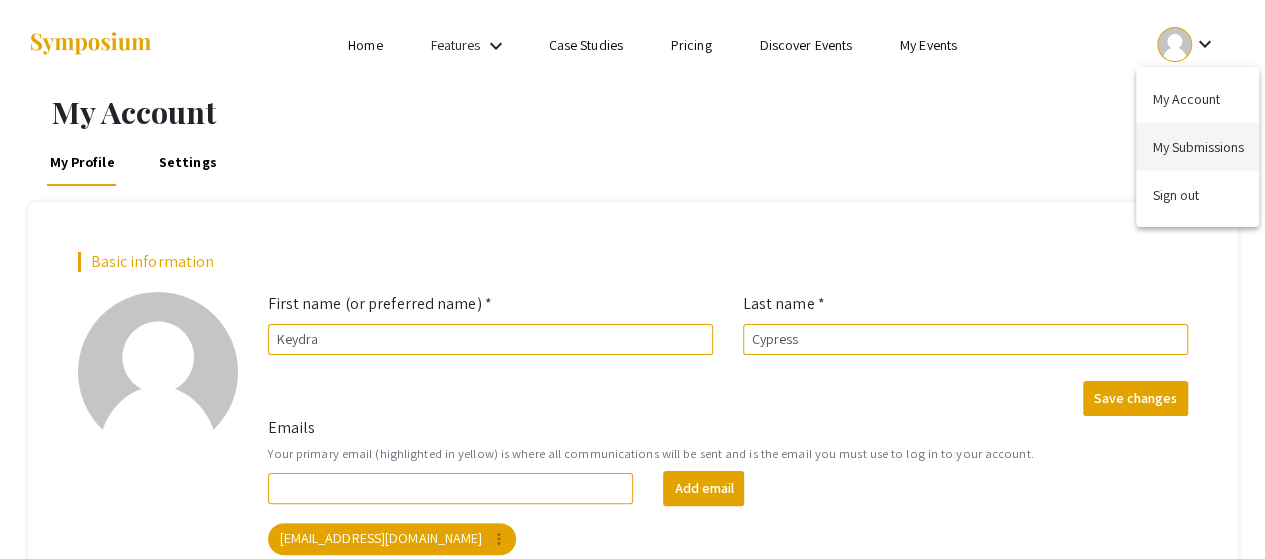 click on "My Submissions" at bounding box center (1197, 147) 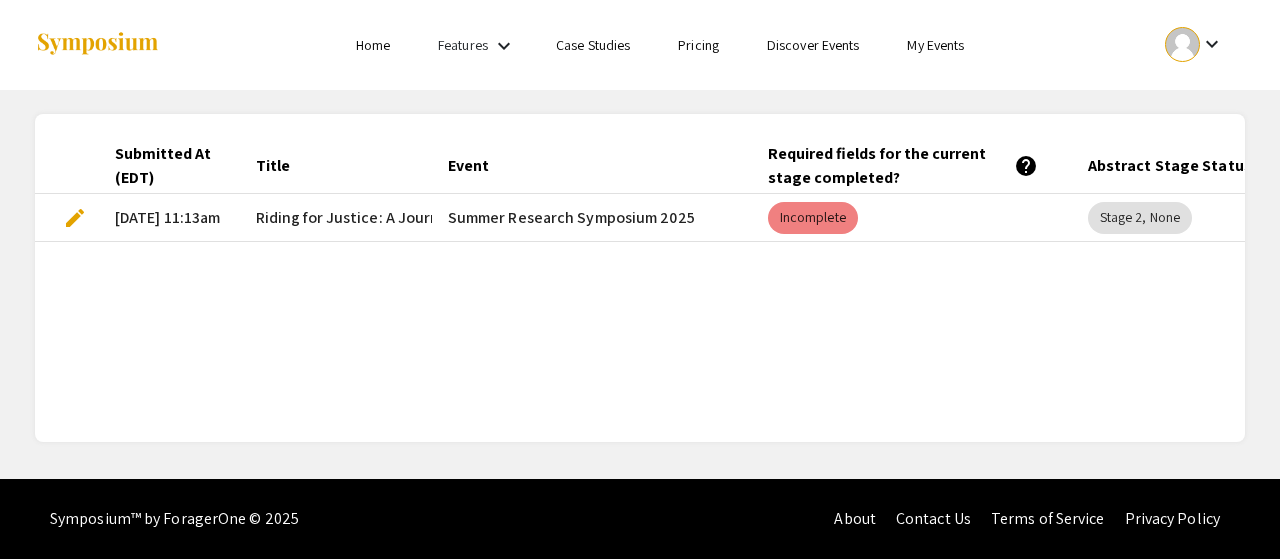 click on "edit" at bounding box center (75, 218) 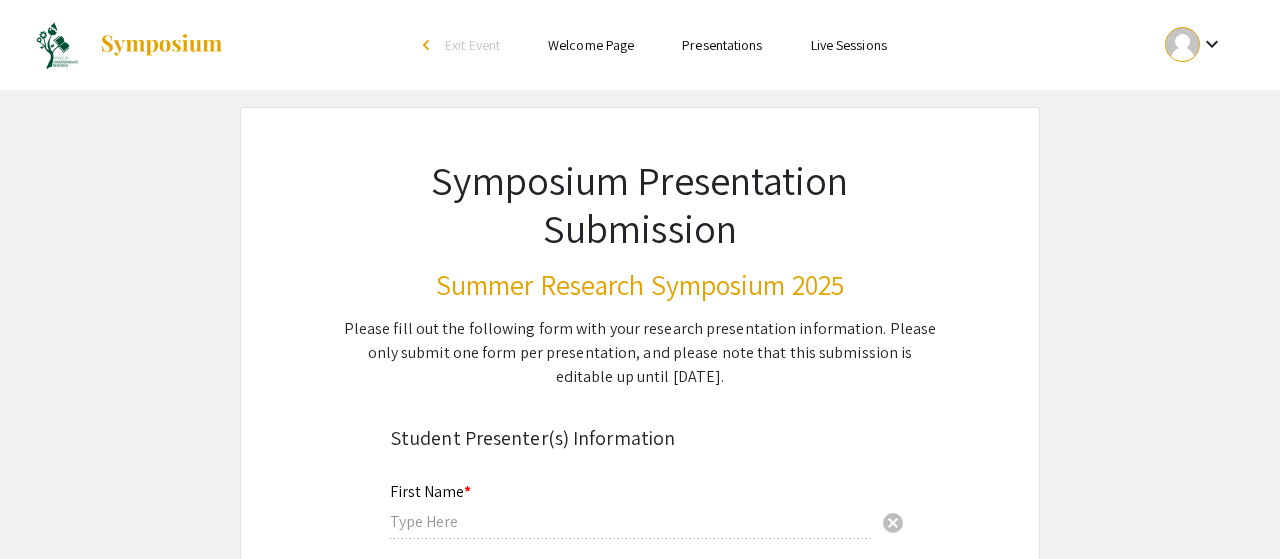 type on "Keydra" 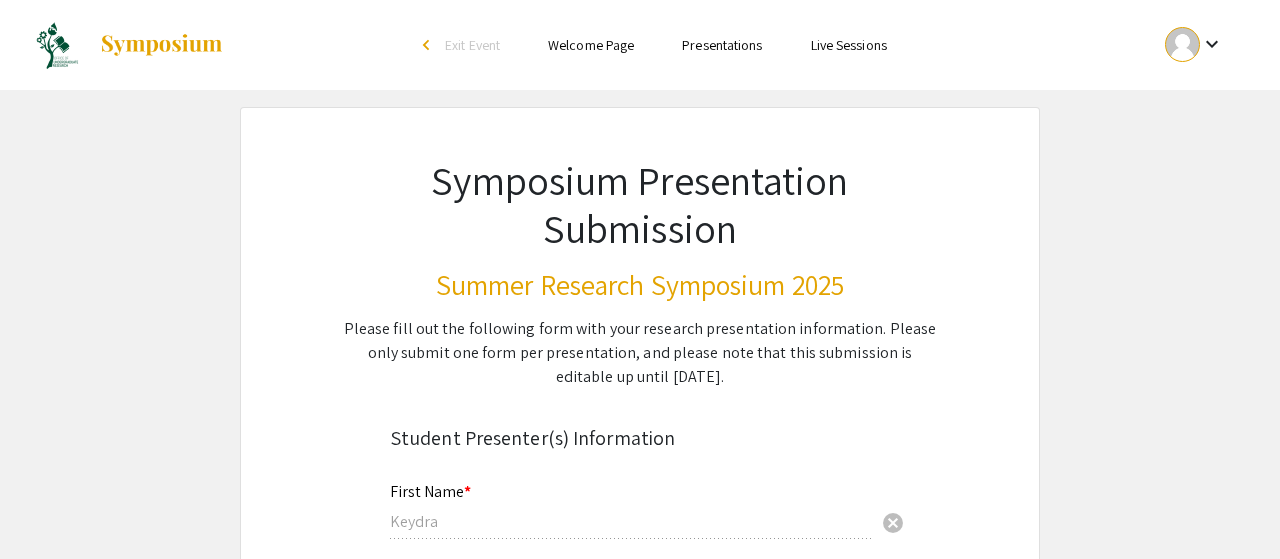 radio on "true" 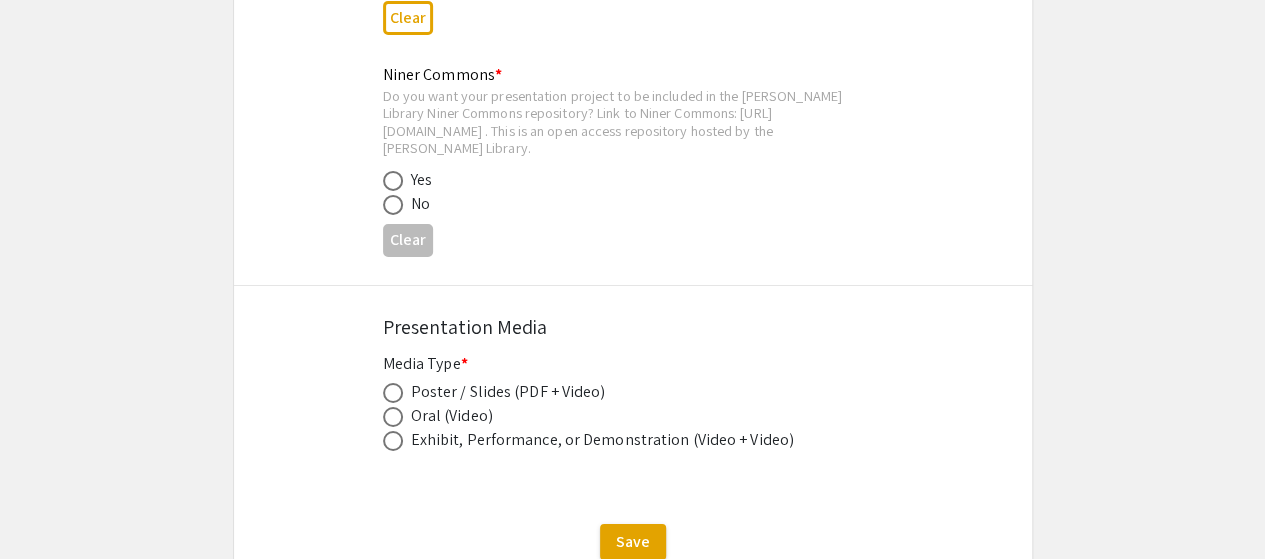 scroll, scrollTop: 3348, scrollLeft: 0, axis: vertical 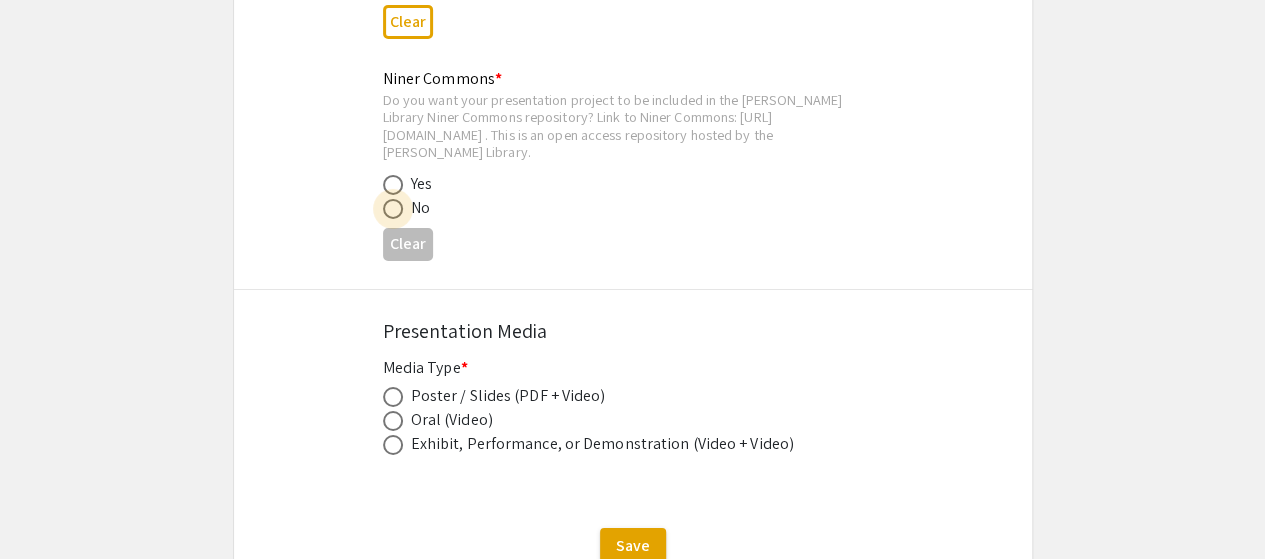 click at bounding box center (392, 209) 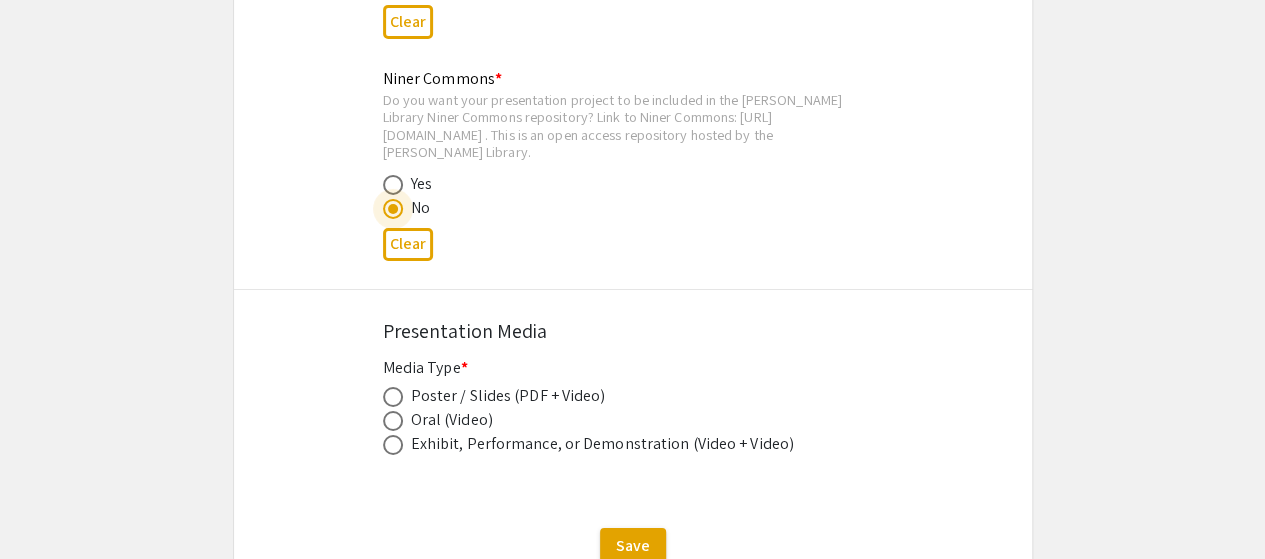 click on "Poster / Slides (PDF + Video)" 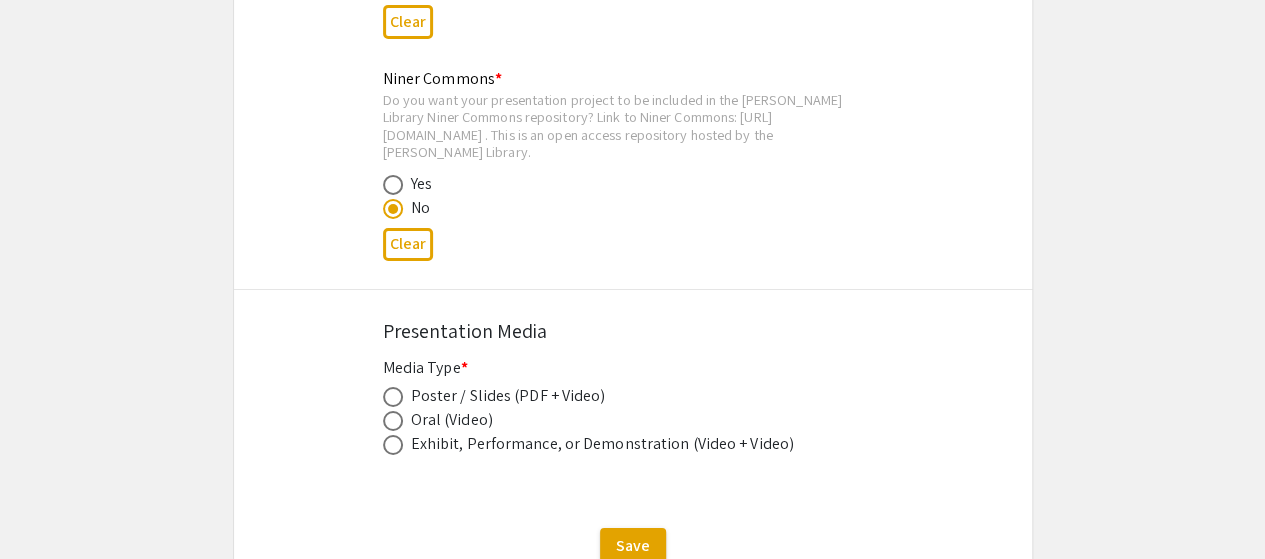 click on "Poster / Slides (PDF + Video)" 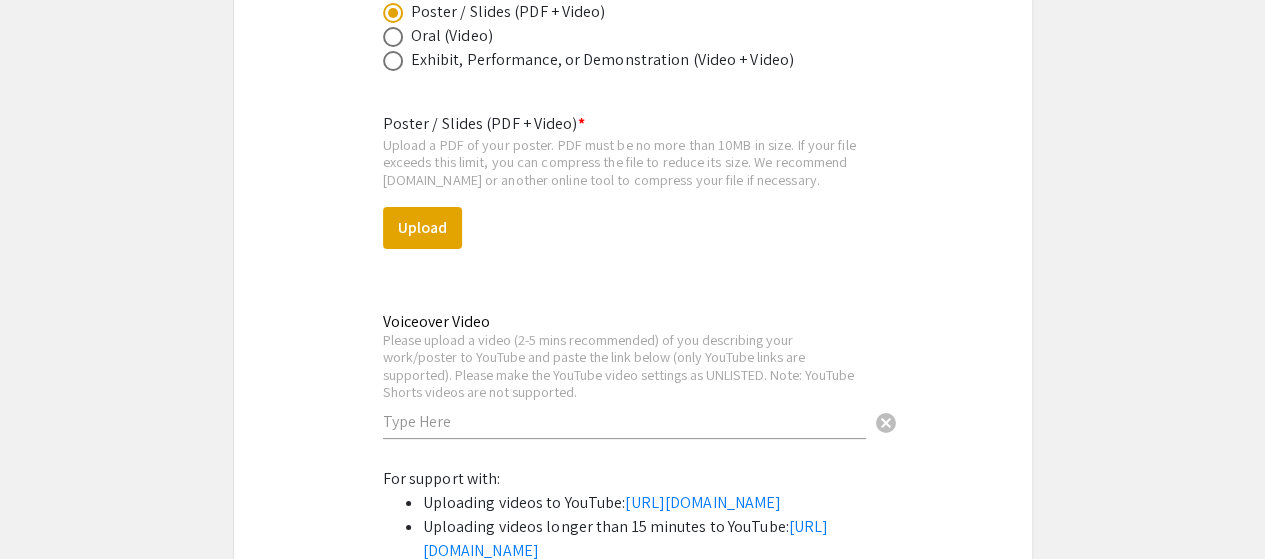 scroll, scrollTop: 3732, scrollLeft: 0, axis: vertical 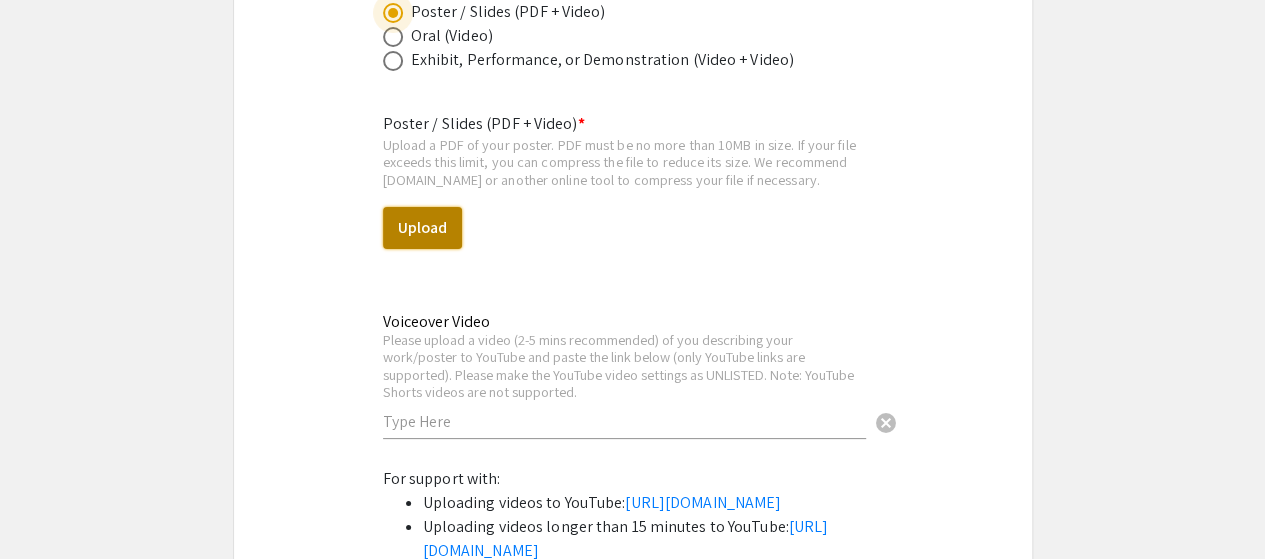 click on "Upload" at bounding box center [422, 228] 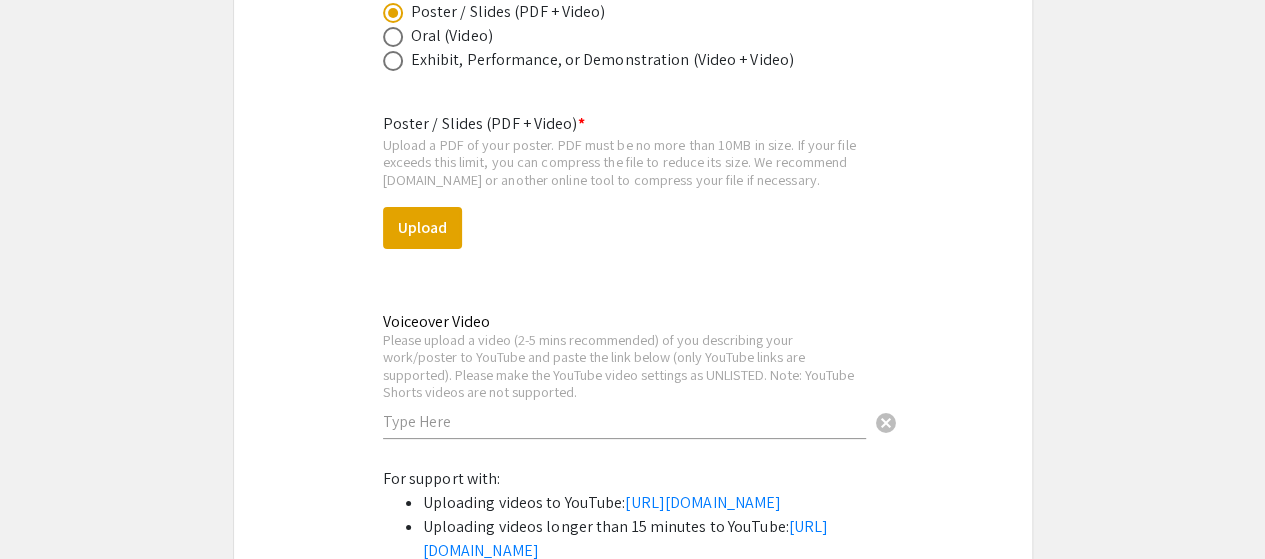 click at bounding box center [624, 421] 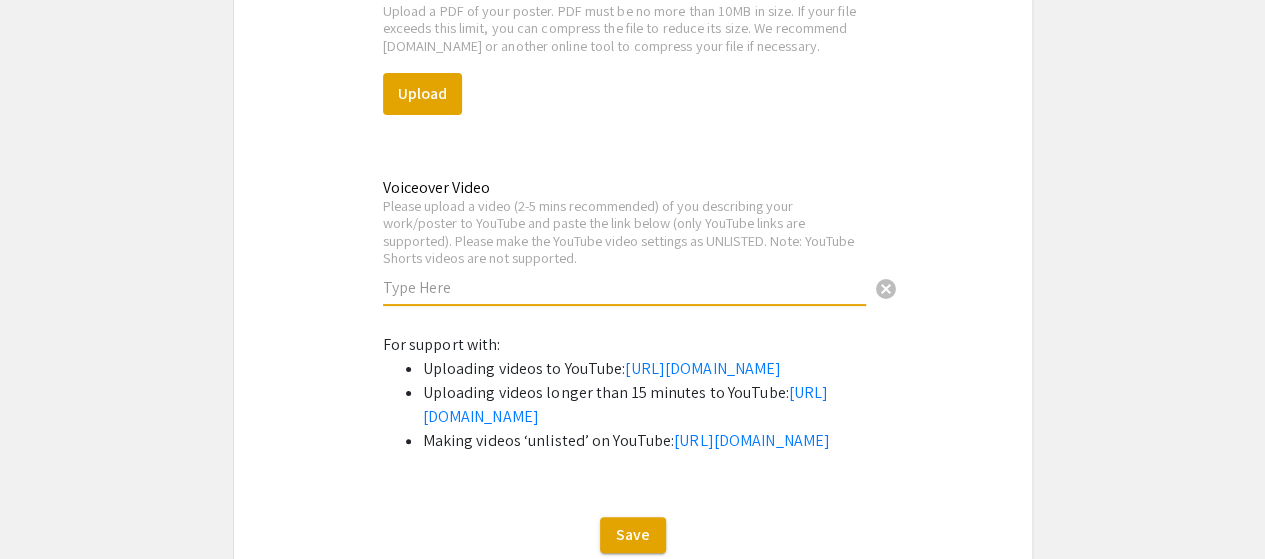 scroll, scrollTop: 3866, scrollLeft: 0, axis: vertical 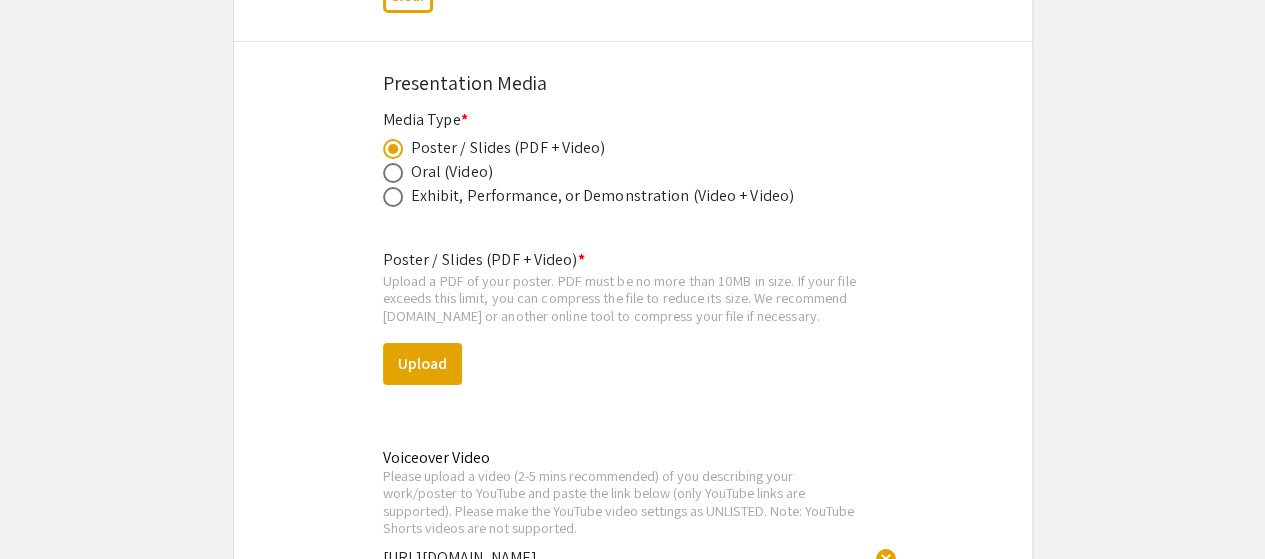 type on "https://youtu.be/s2Rn5x4esJk" 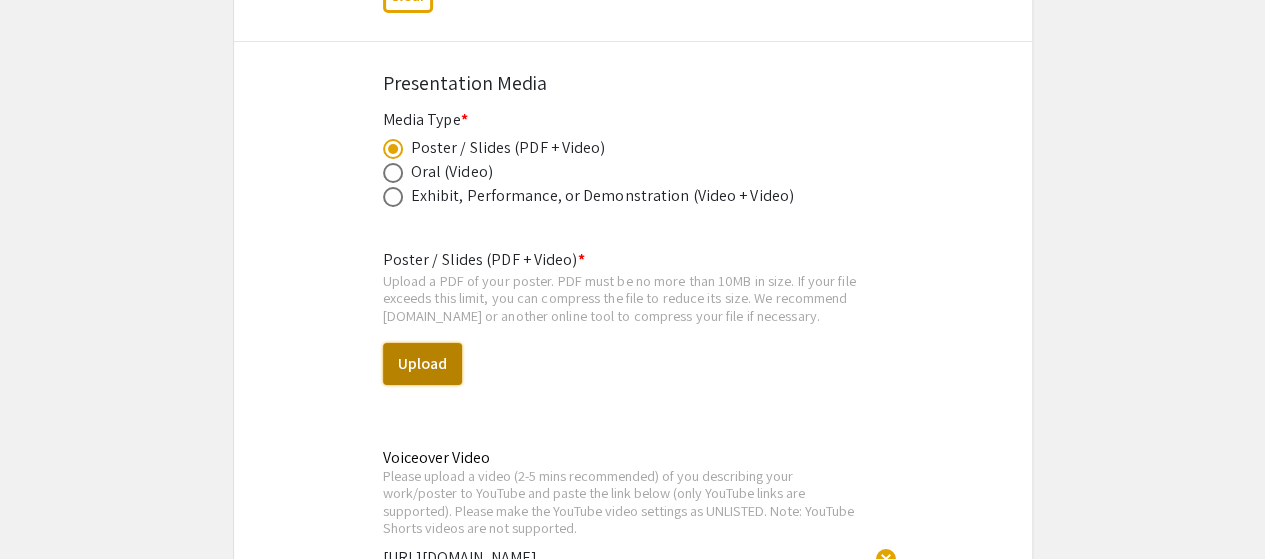 click on "Upload" at bounding box center [422, 364] 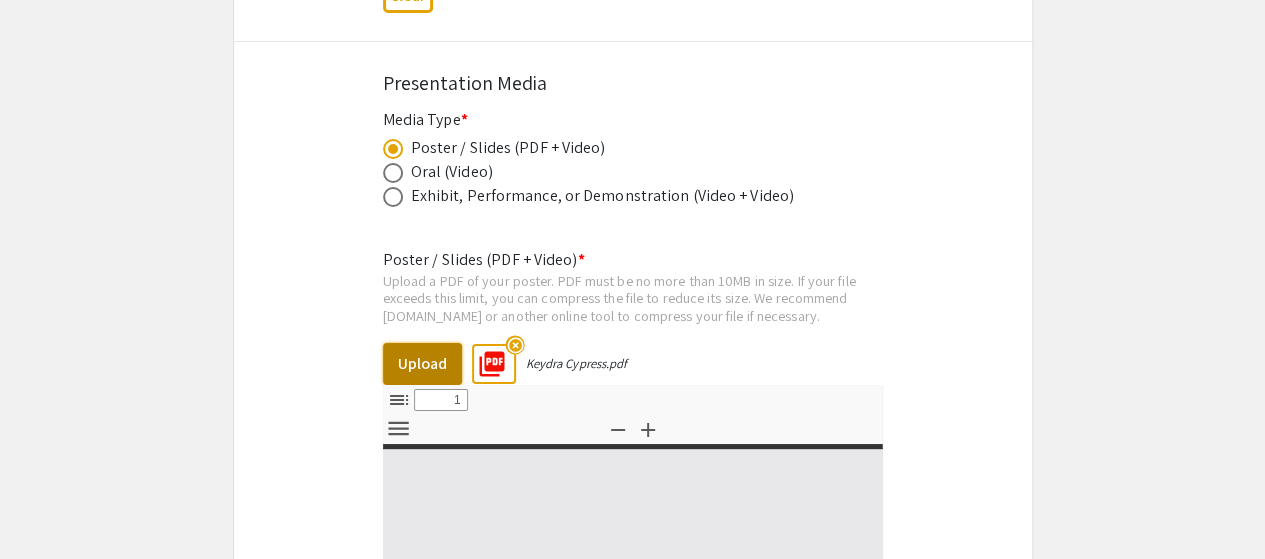 select on "custom" 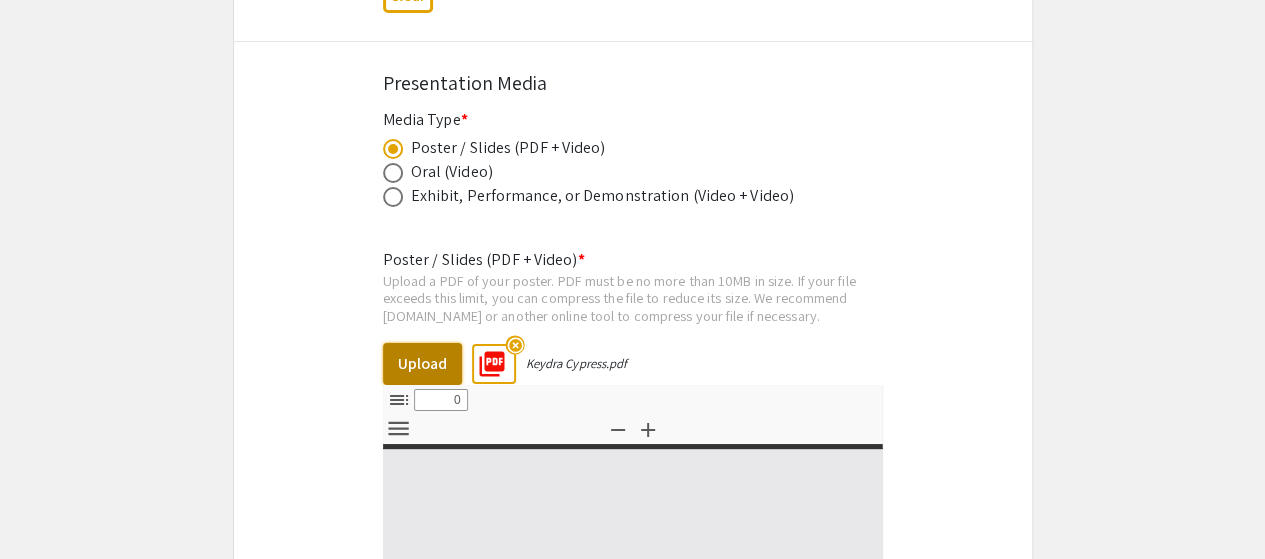 select on "custom" 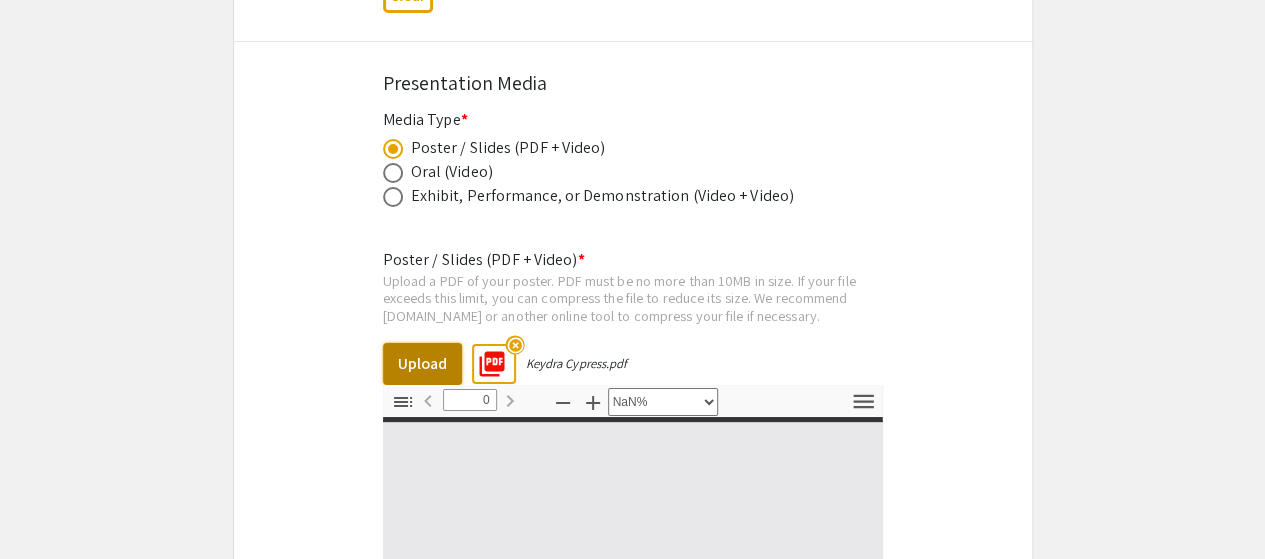 type on "1" 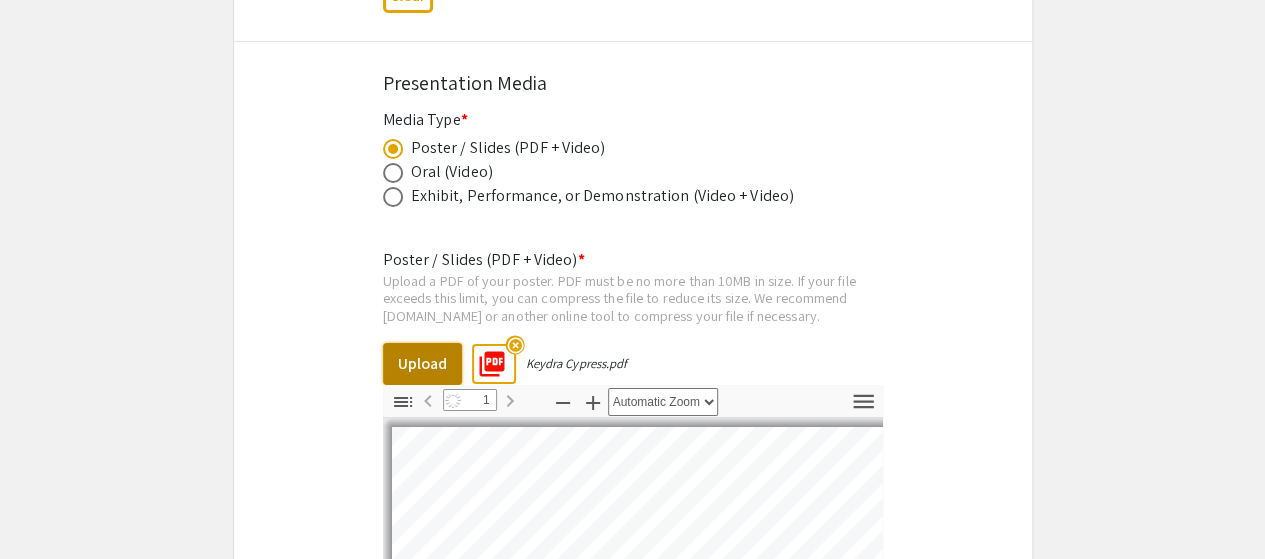 select on "auto" 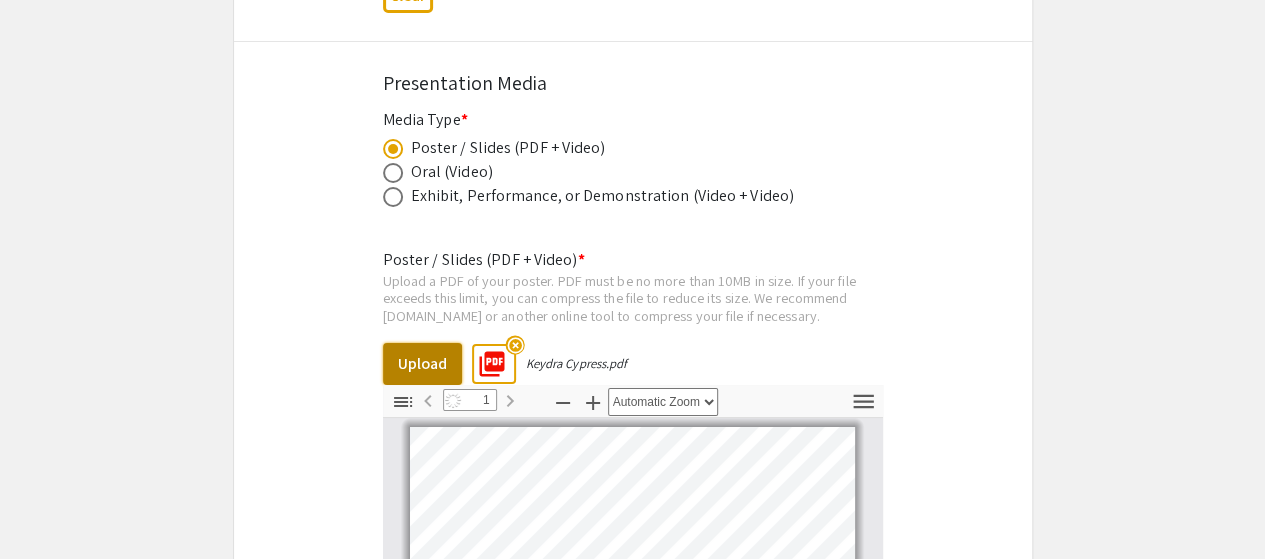 scroll, scrollTop: 8, scrollLeft: 0, axis: vertical 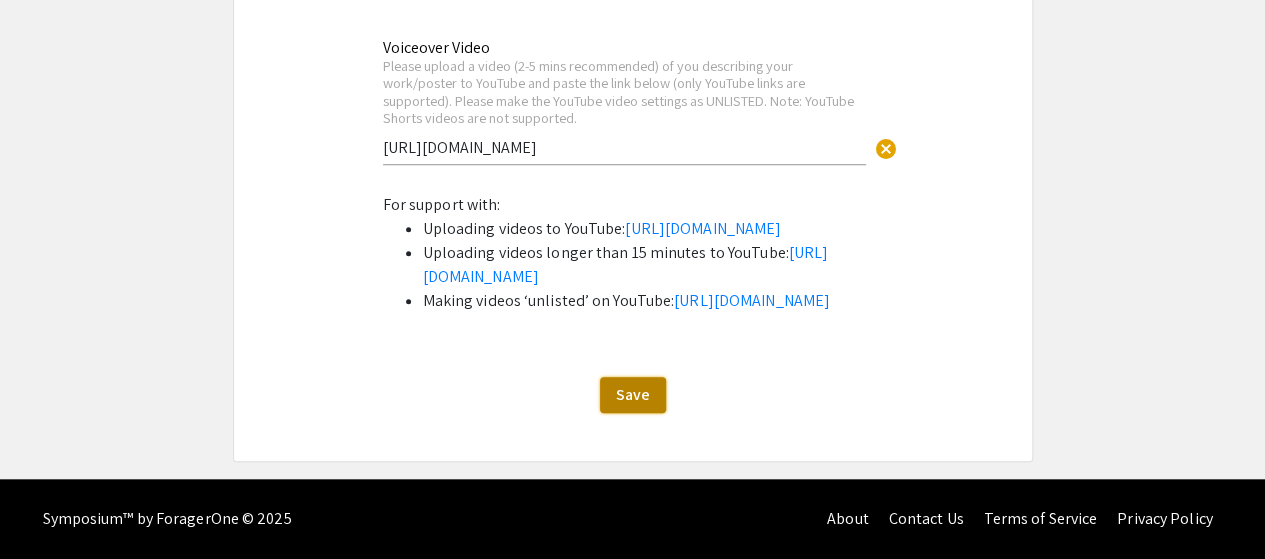 click on "Save" 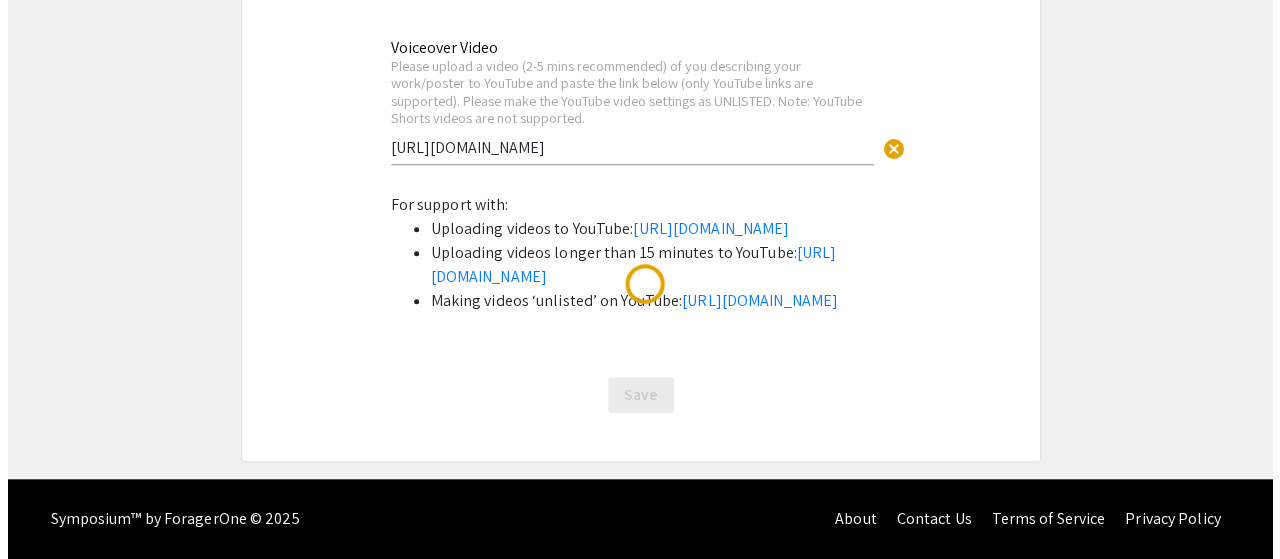 scroll, scrollTop: 0, scrollLeft: 0, axis: both 